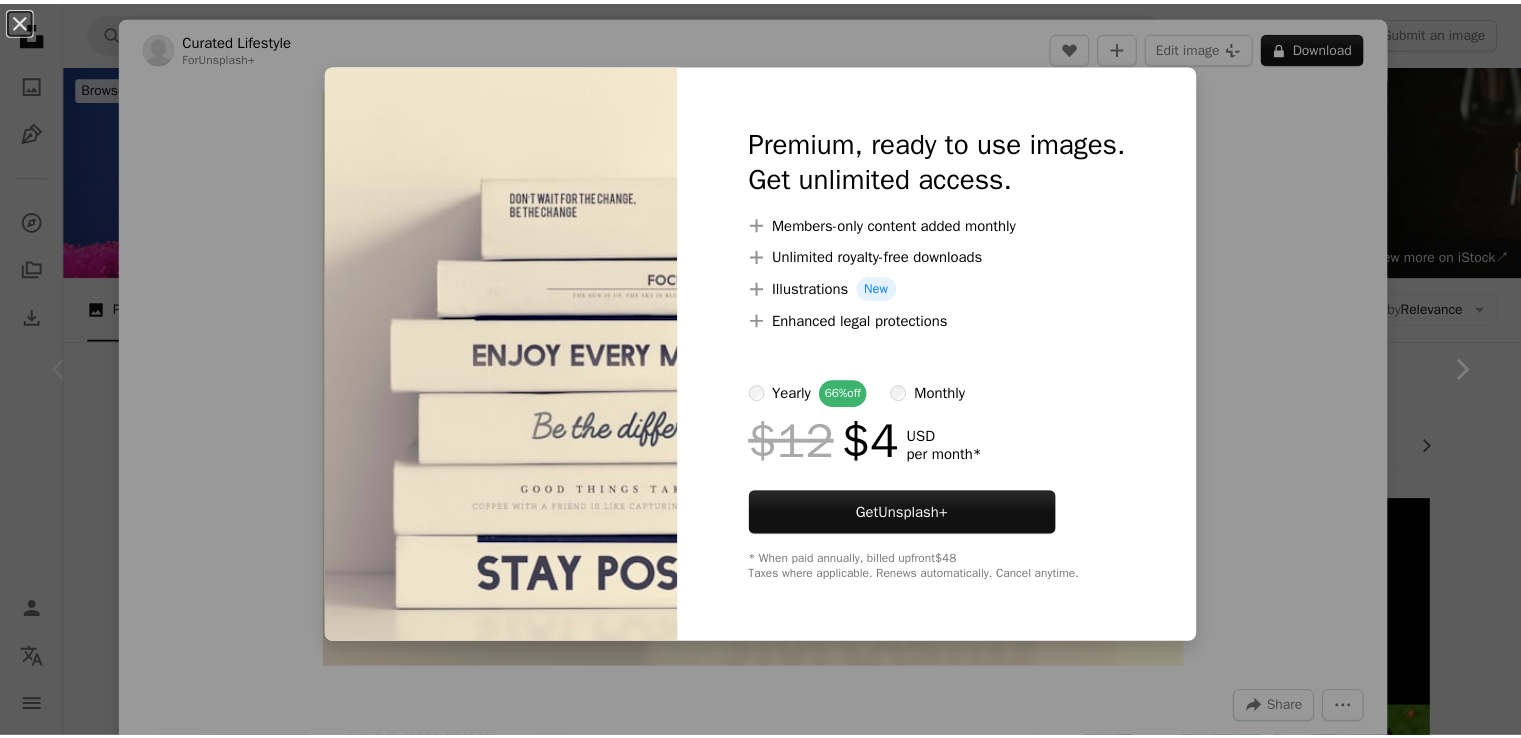 scroll, scrollTop: 380, scrollLeft: 0, axis: vertical 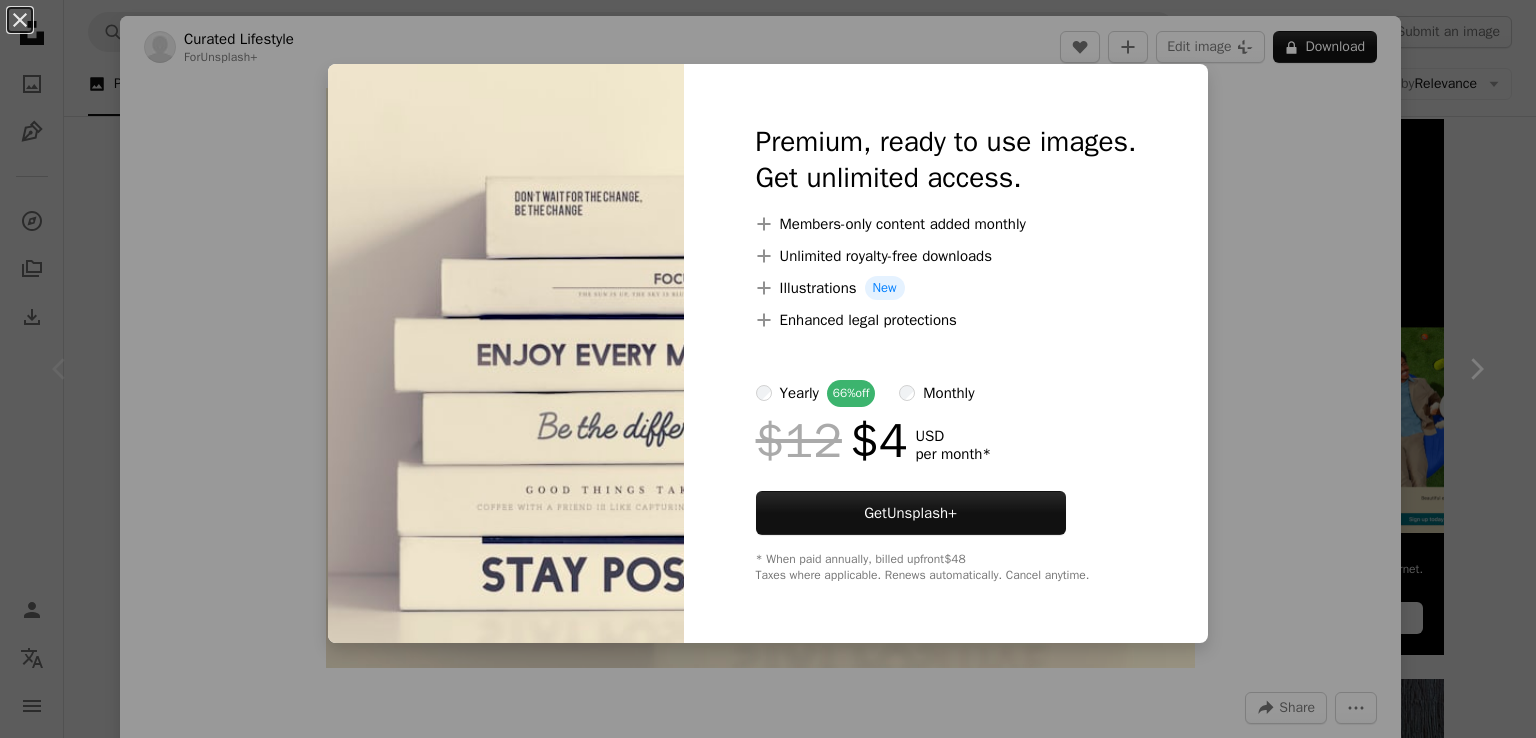 click on "An X shape Premium, ready to use images. Get unlimited access. A plus sign Members-only content added monthly A plus sign Unlimited royalty-free downloads A plus sign Illustrations  New A plus sign Enhanced legal protections yearly 66%  off monthly $12   $4 USD per month * Get  Unsplash+ * When paid annually, billed upfront  $48 Taxes where applicable. Renews automatically. Cancel anytime." at bounding box center [768, 369] 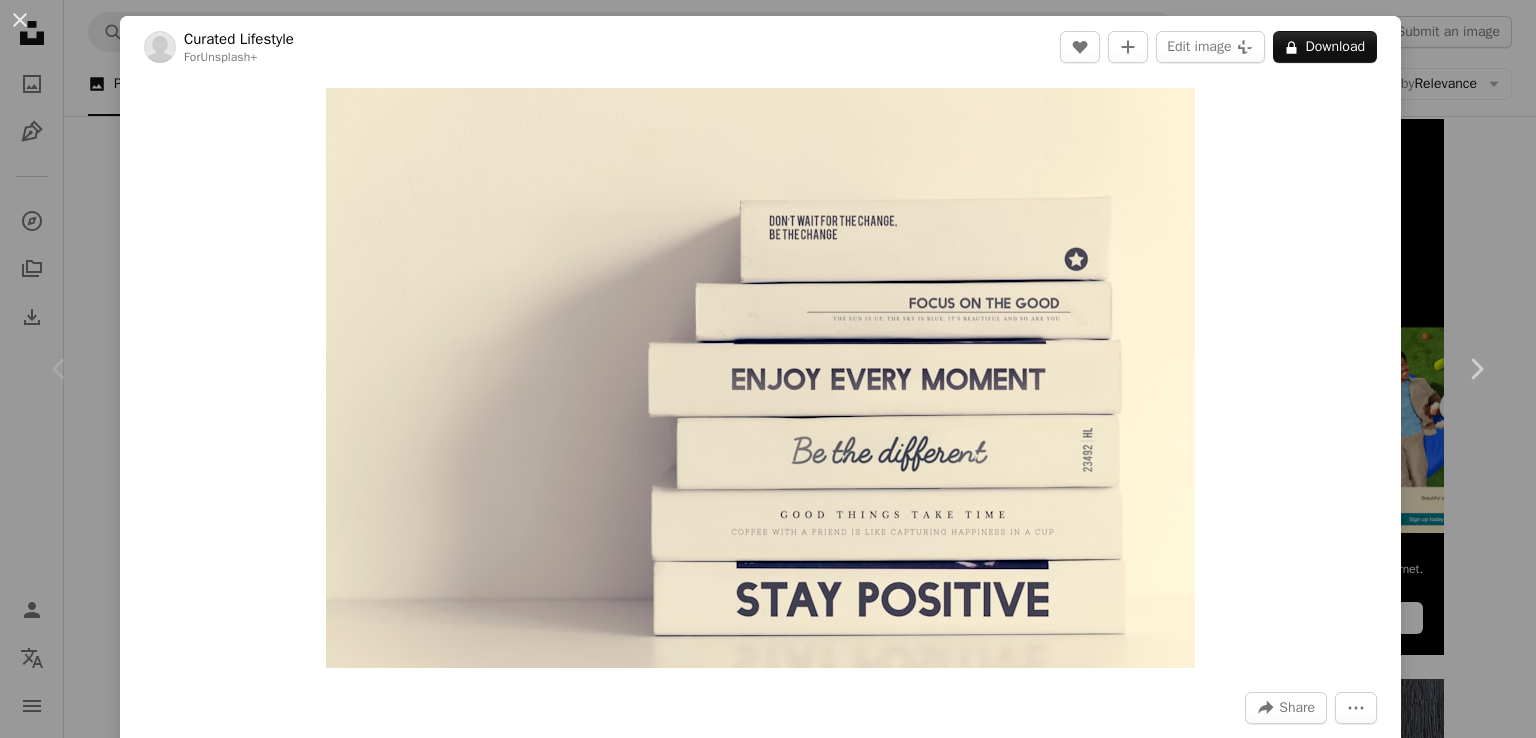 click on "Zoom in" at bounding box center (760, 378) 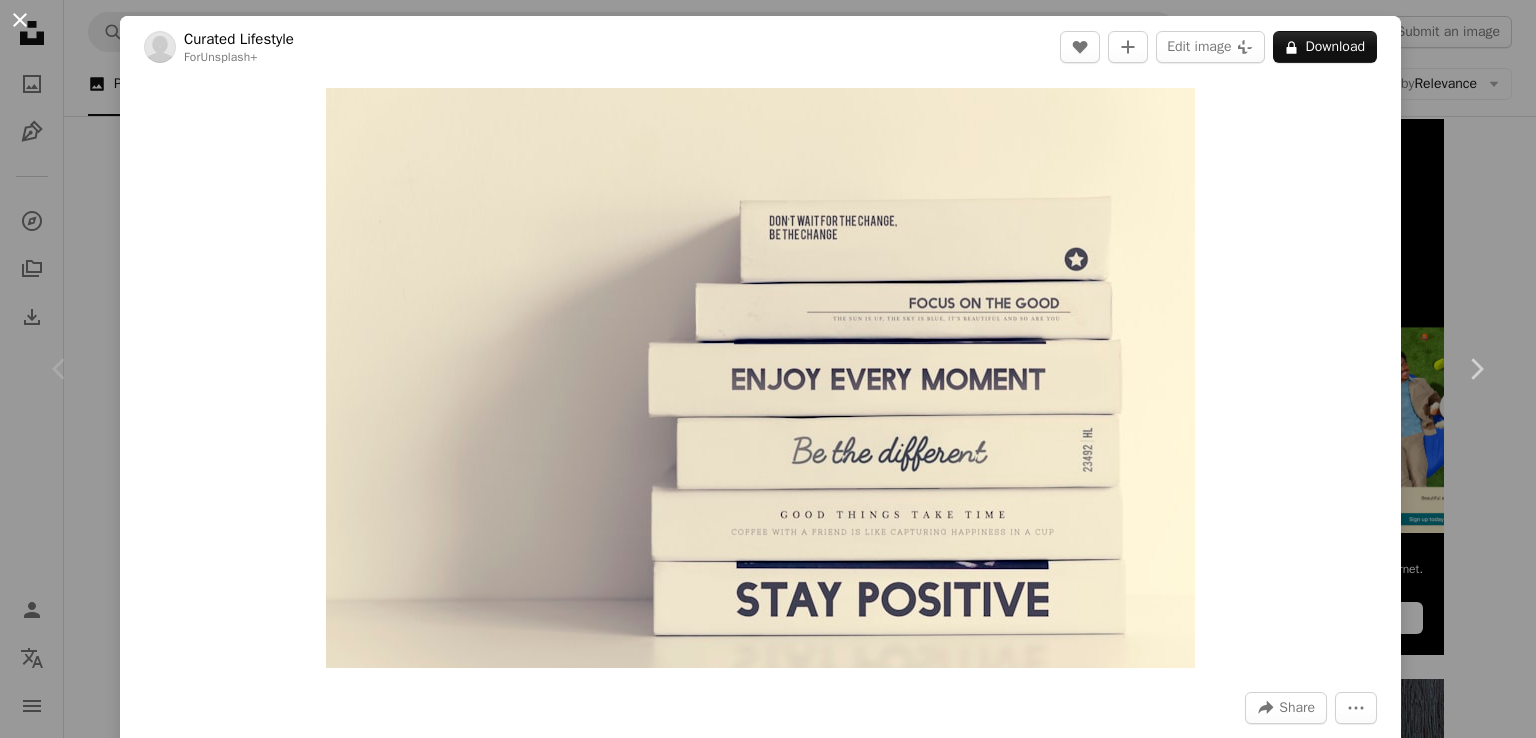 click on "An X shape" at bounding box center (20, 20) 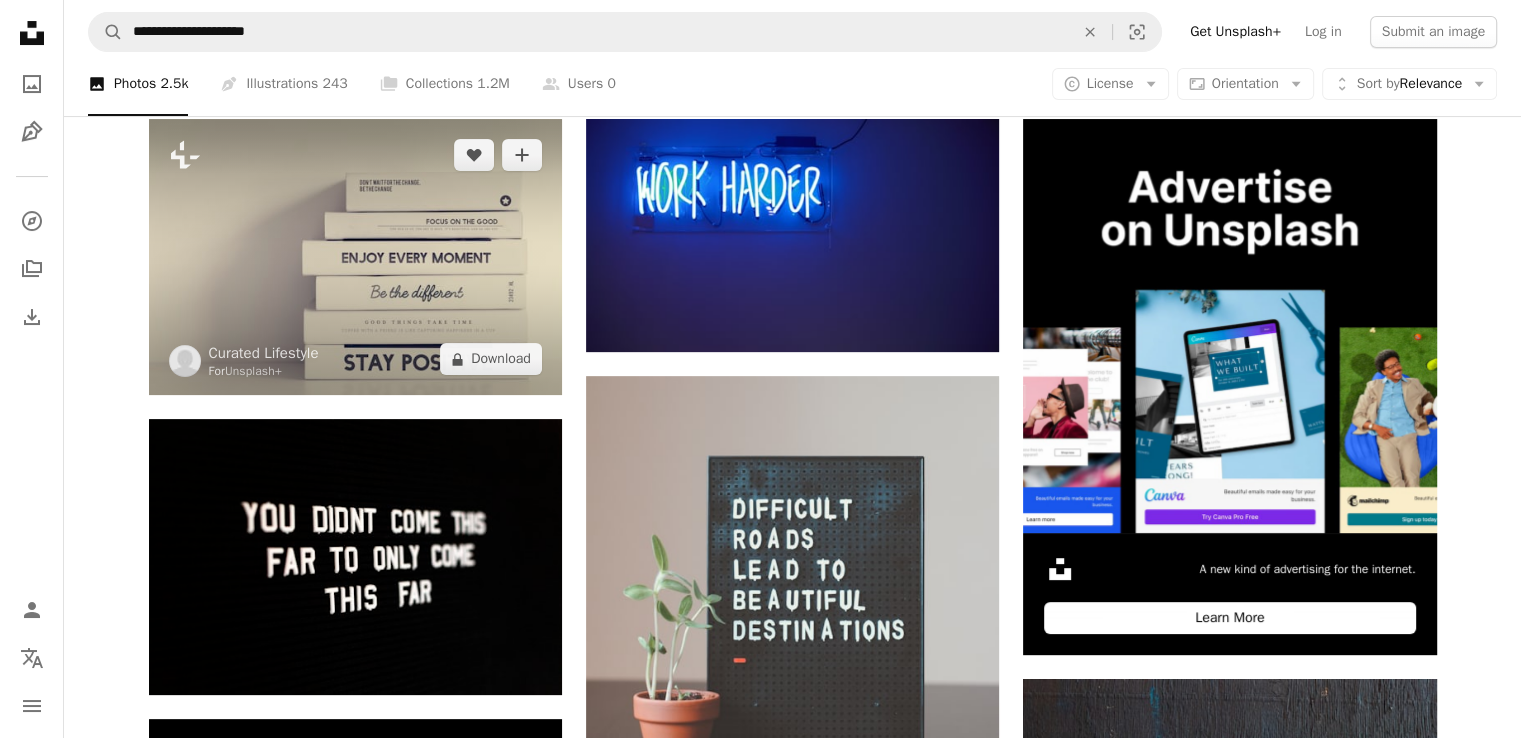 click at bounding box center [355, 257] 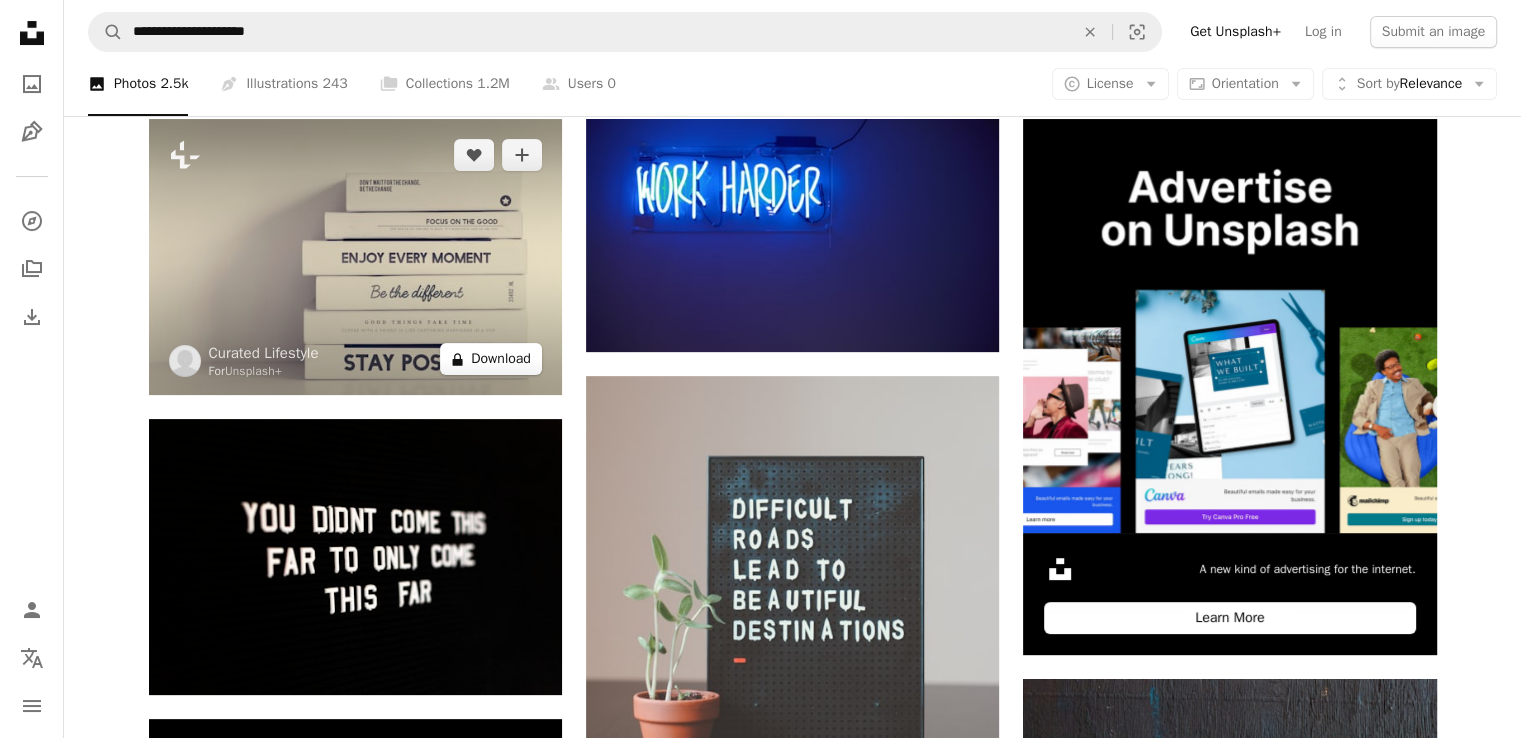click on "A lock   Download" at bounding box center [491, 359] 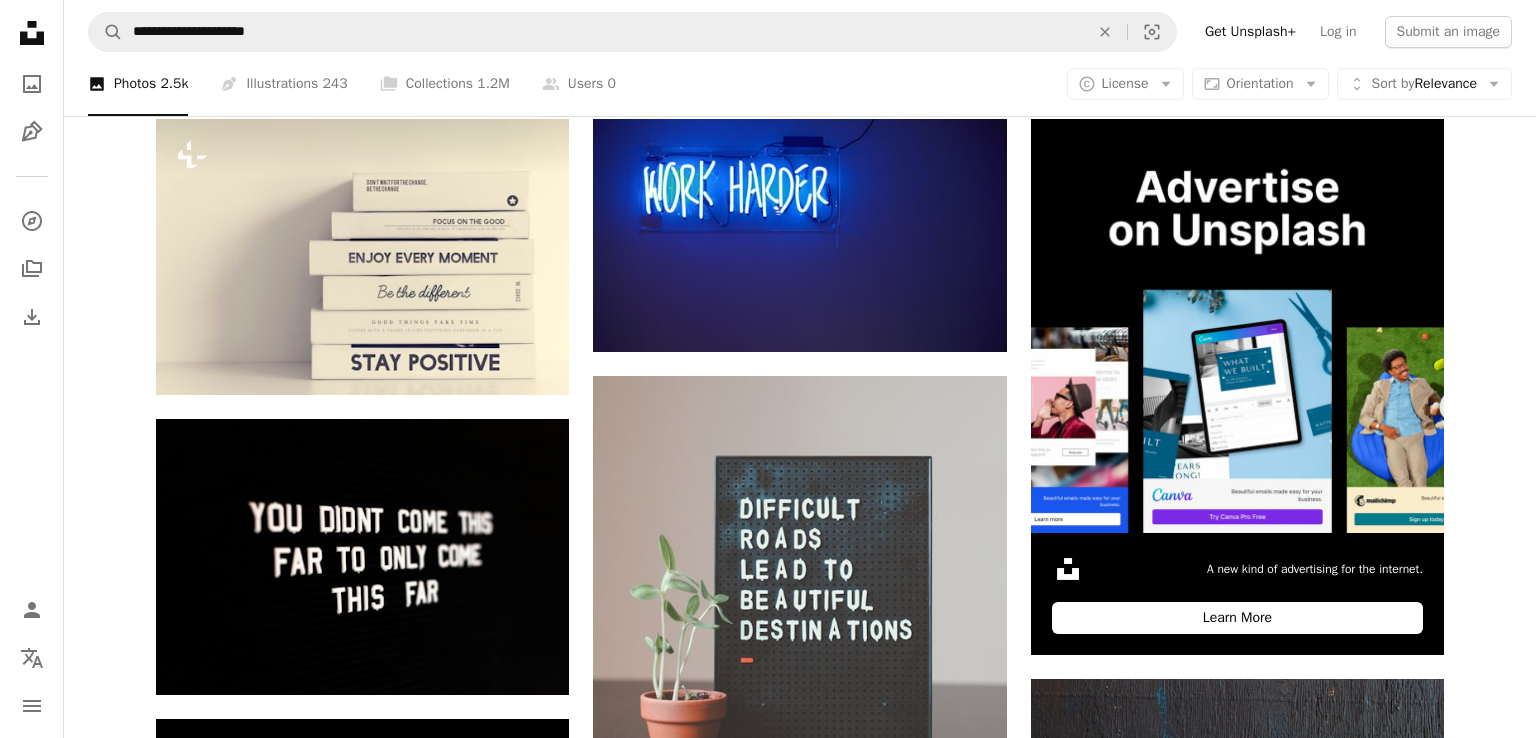 click at bounding box center [506, 4054] 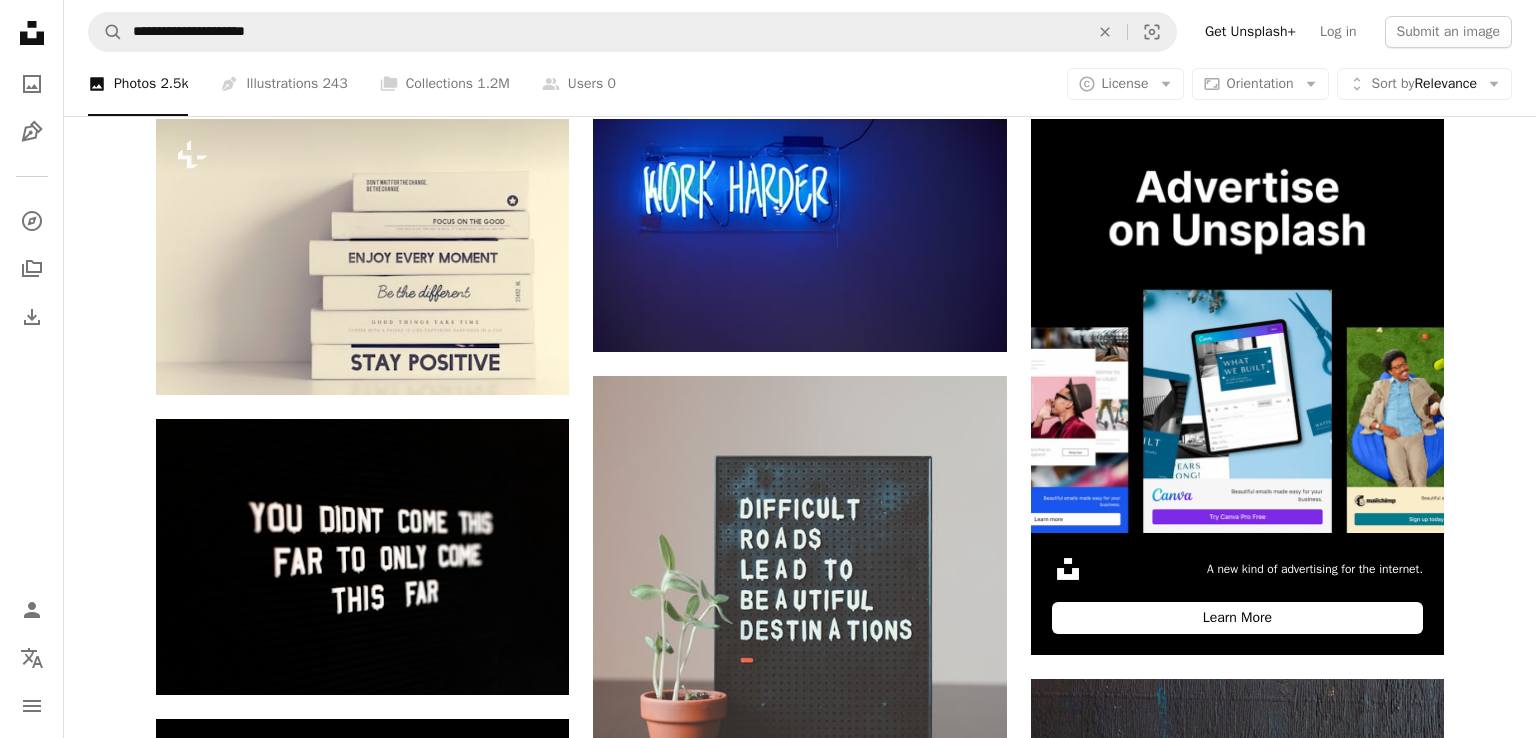 click on "An X shape Premium, ready to use images. Get unlimited access. A plus sign Members-only content added monthly A plus sign Unlimited royalty-free downloads A plus sign Illustrations  New A plus sign Enhanced legal protections yearly 66%  off monthly $12   $4 USD per month * Get  Unsplash+ * When paid annually, billed upfront  $48 Taxes where applicable. Renews automatically. Cancel anytime." at bounding box center (768, 4070) 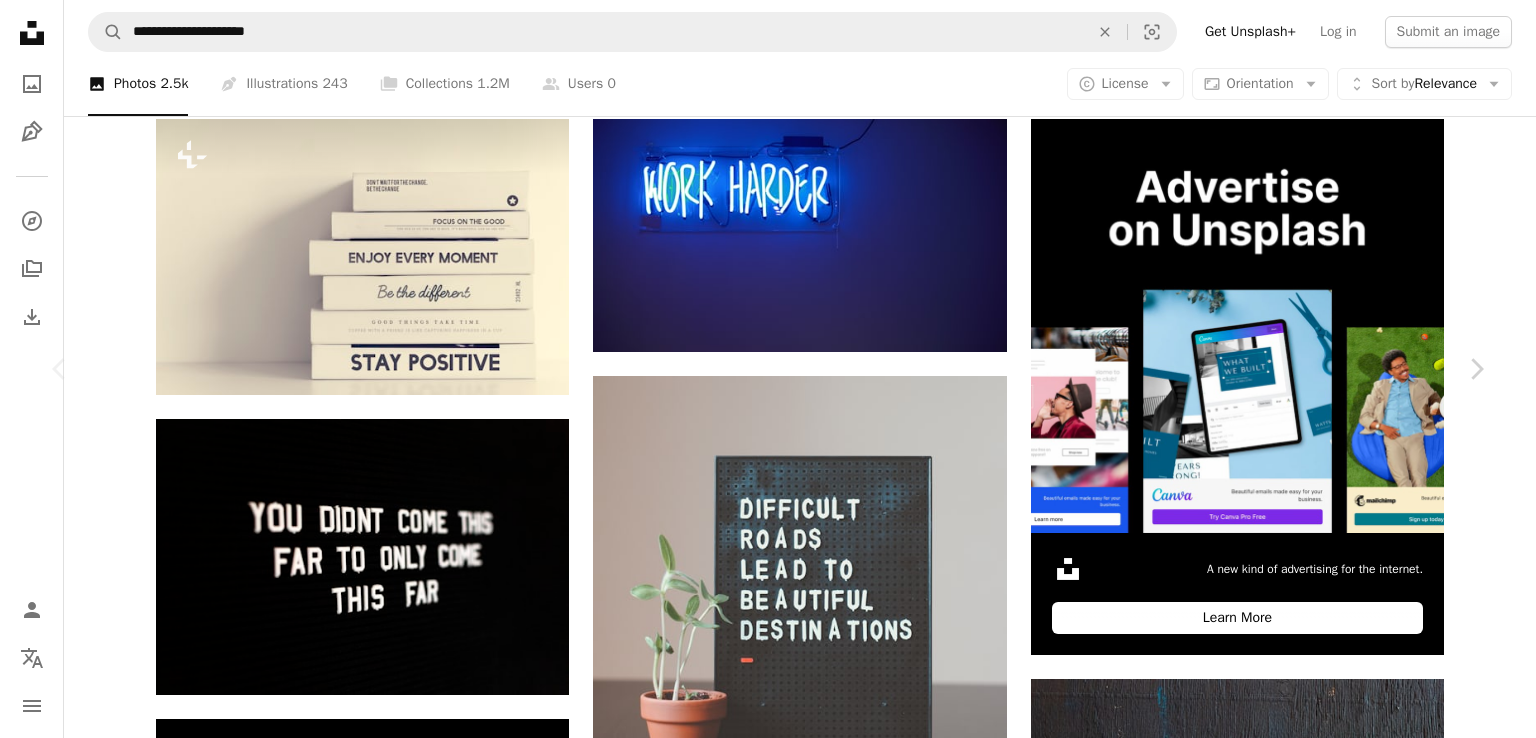 click on "More Actions" 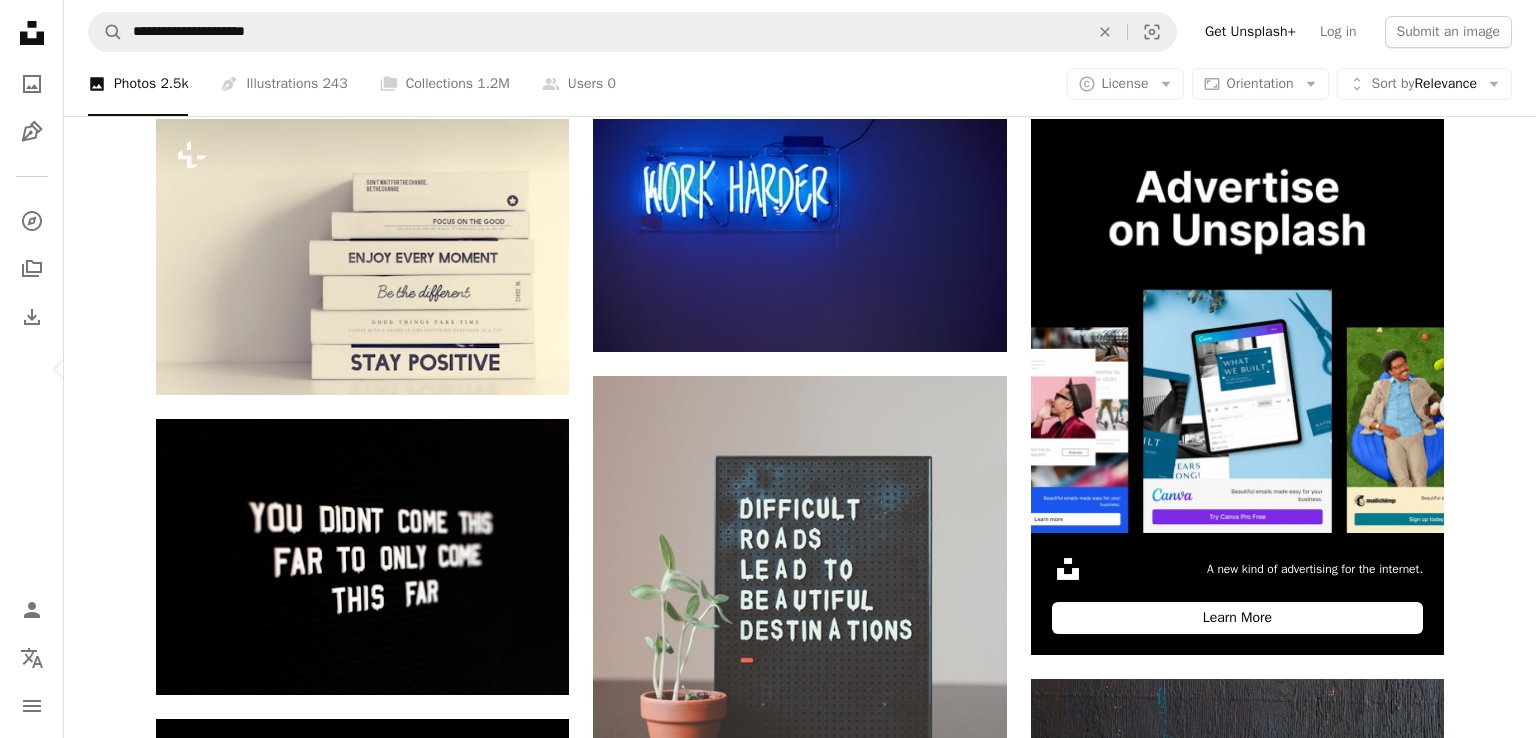 click on "Chevron right" at bounding box center (1476, 369) 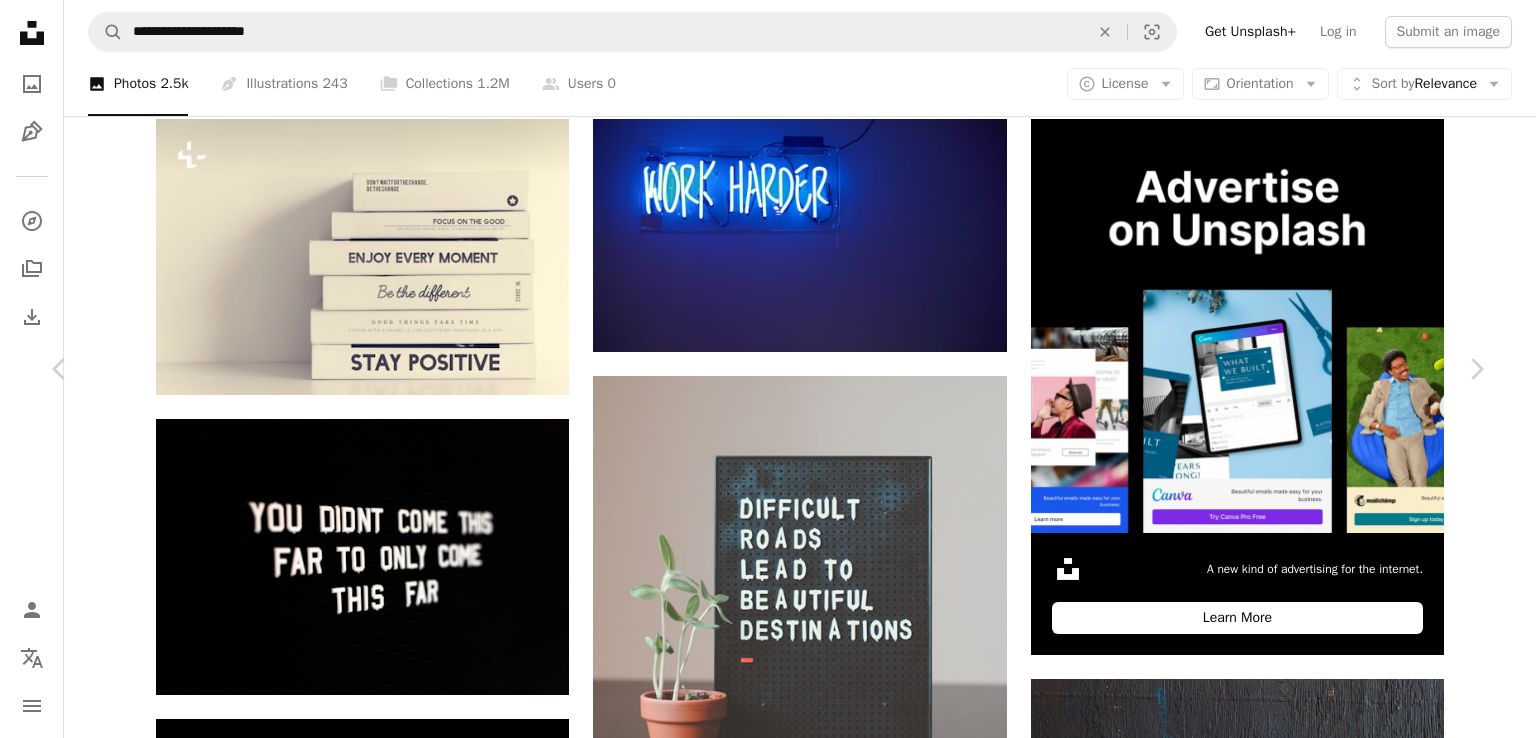 click on "An X shape" at bounding box center [20, 20] 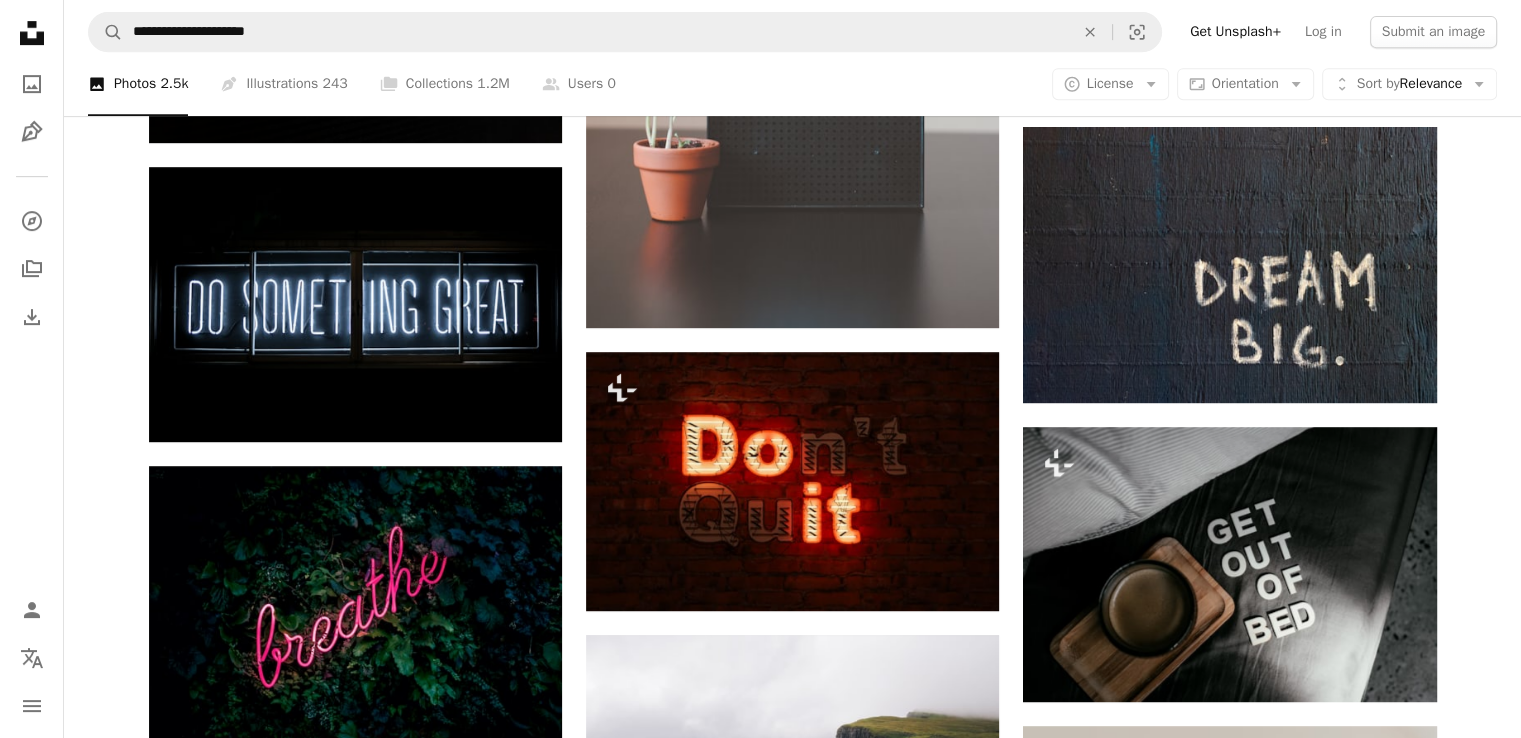 scroll, scrollTop: 940, scrollLeft: 0, axis: vertical 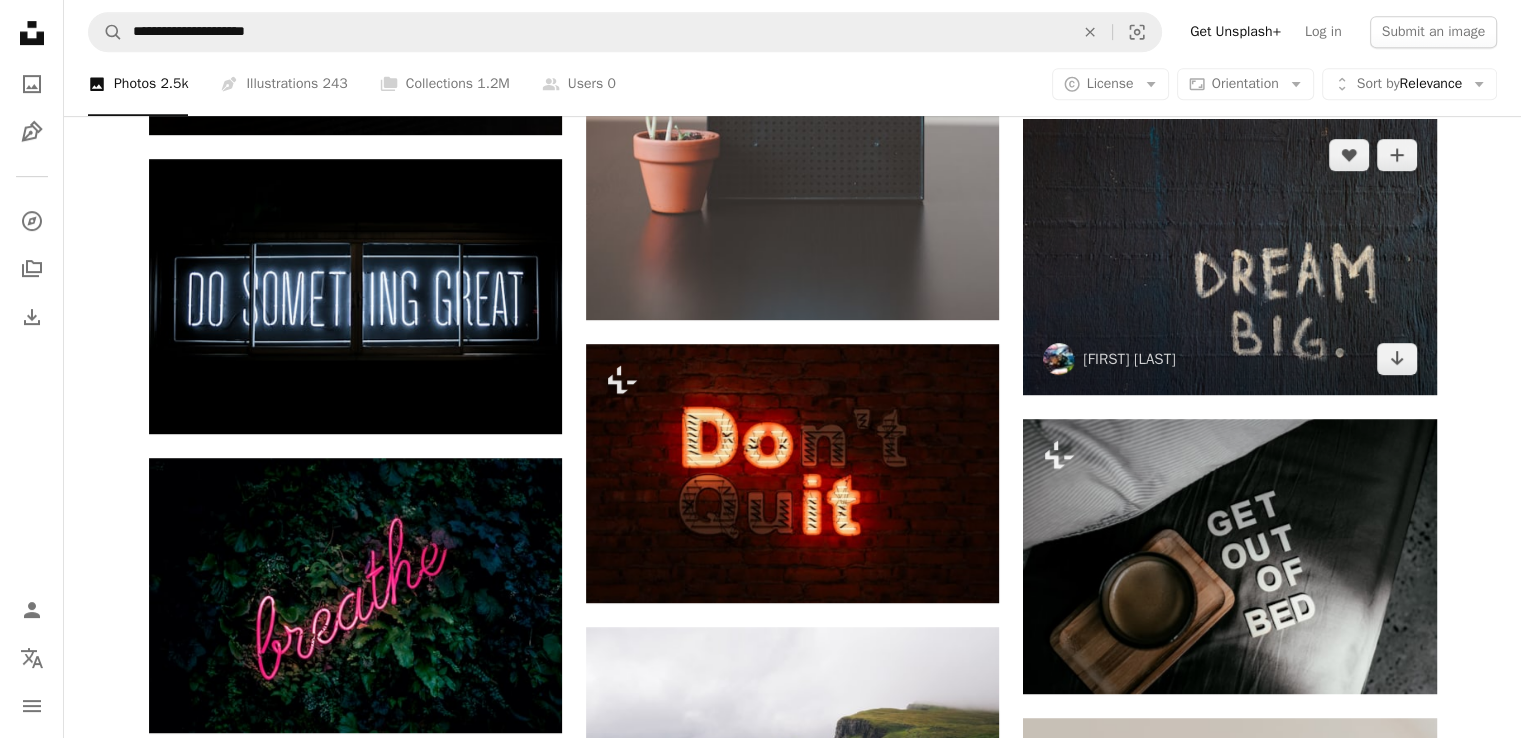 click at bounding box center [1229, 256] 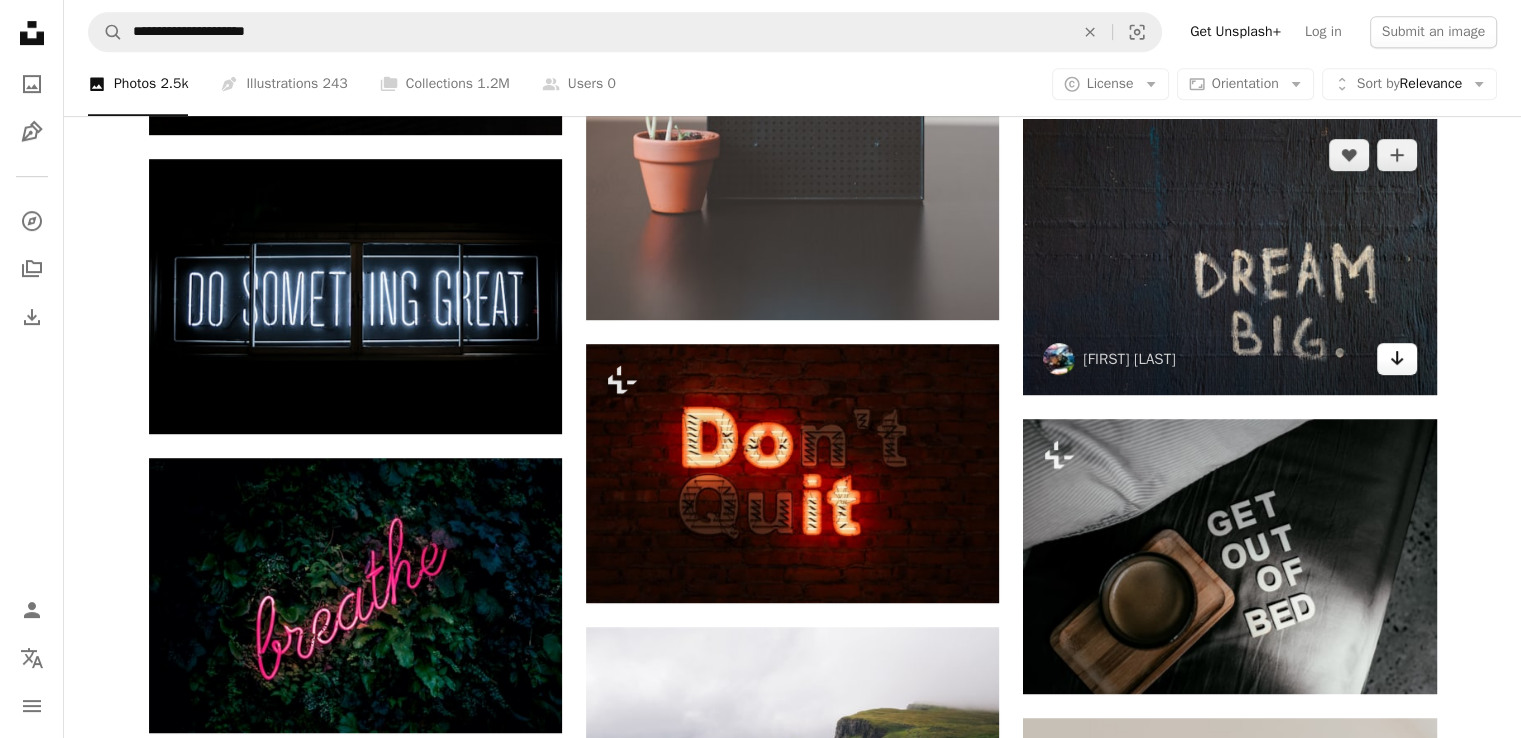click on "Arrow pointing down" 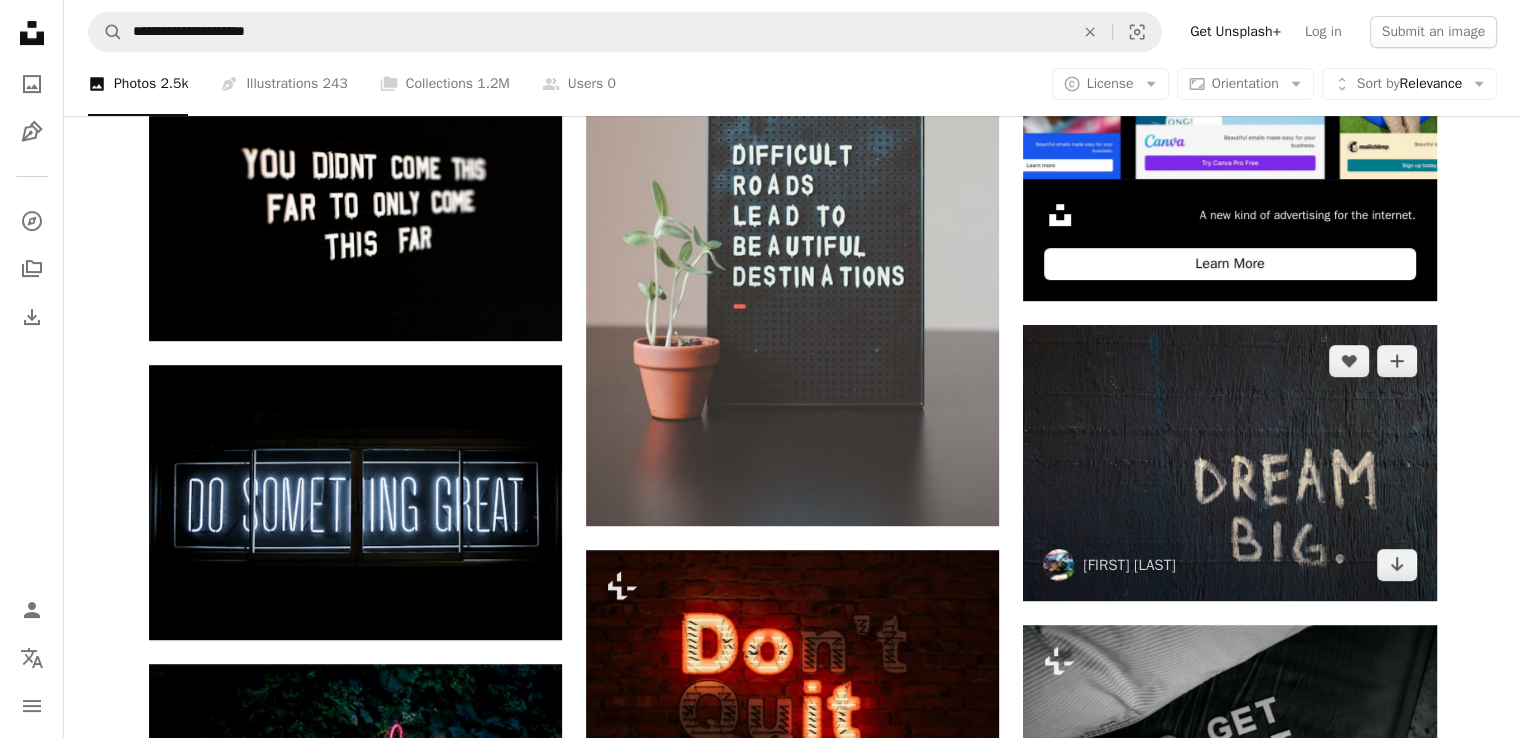 scroll, scrollTop: 692, scrollLeft: 0, axis: vertical 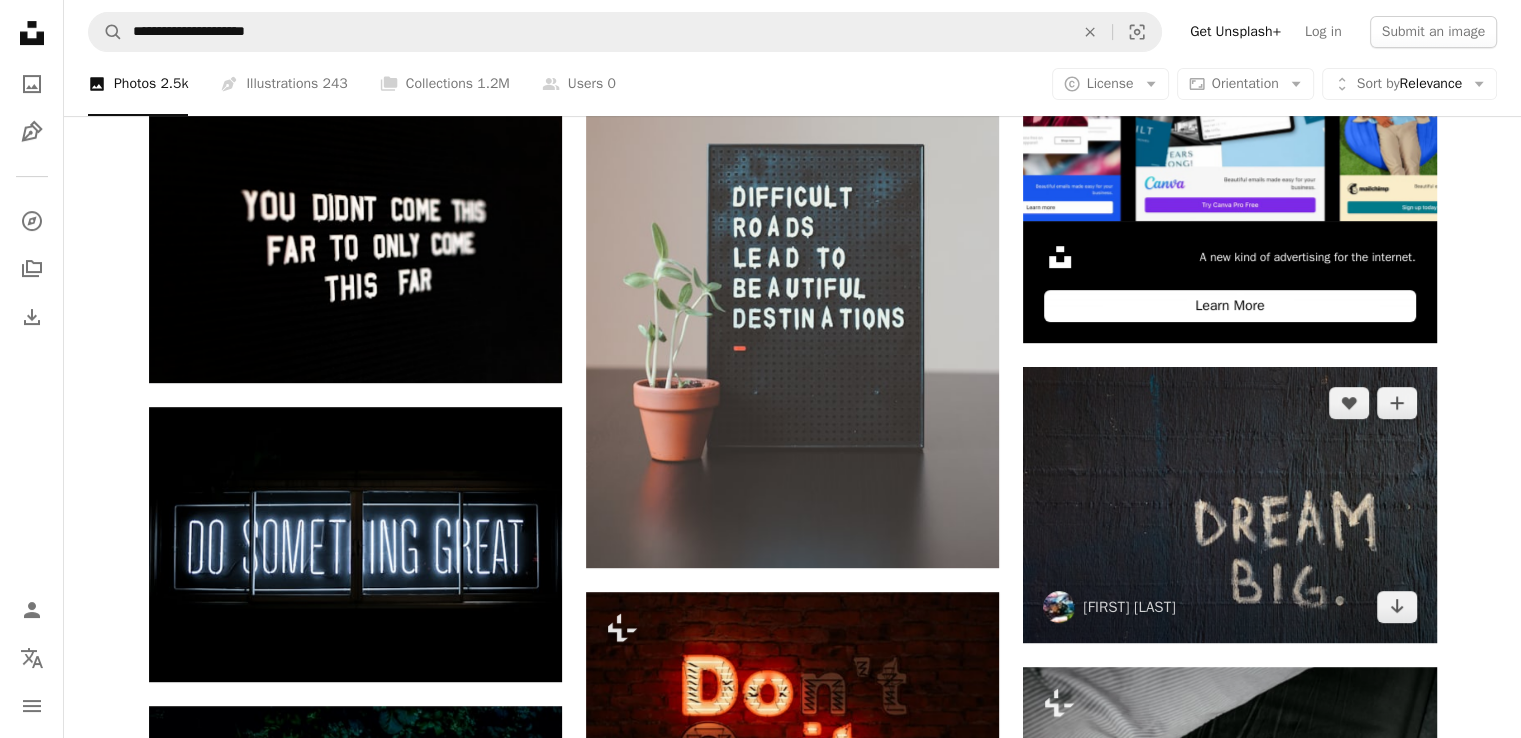 click at bounding box center (1229, 504) 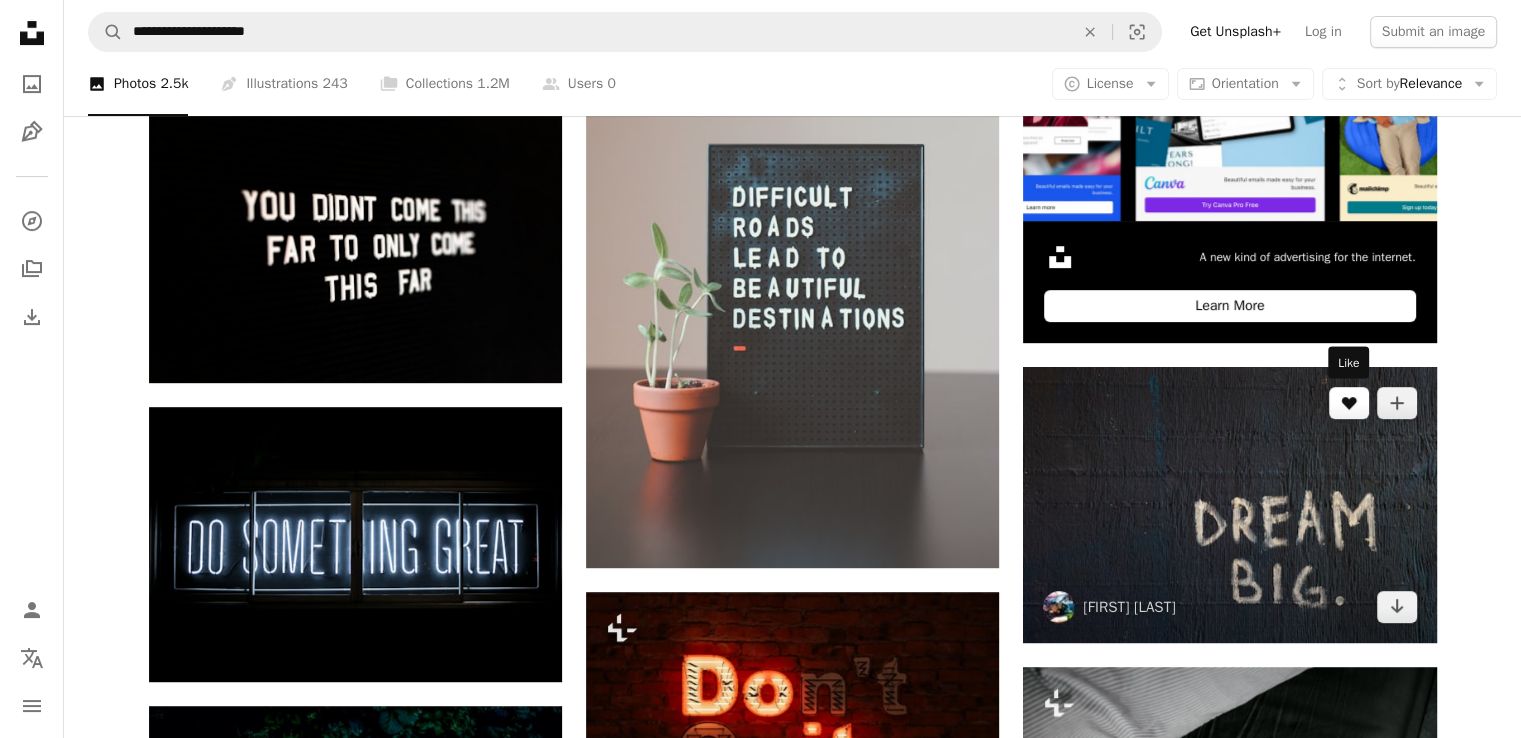 click on "A heart" 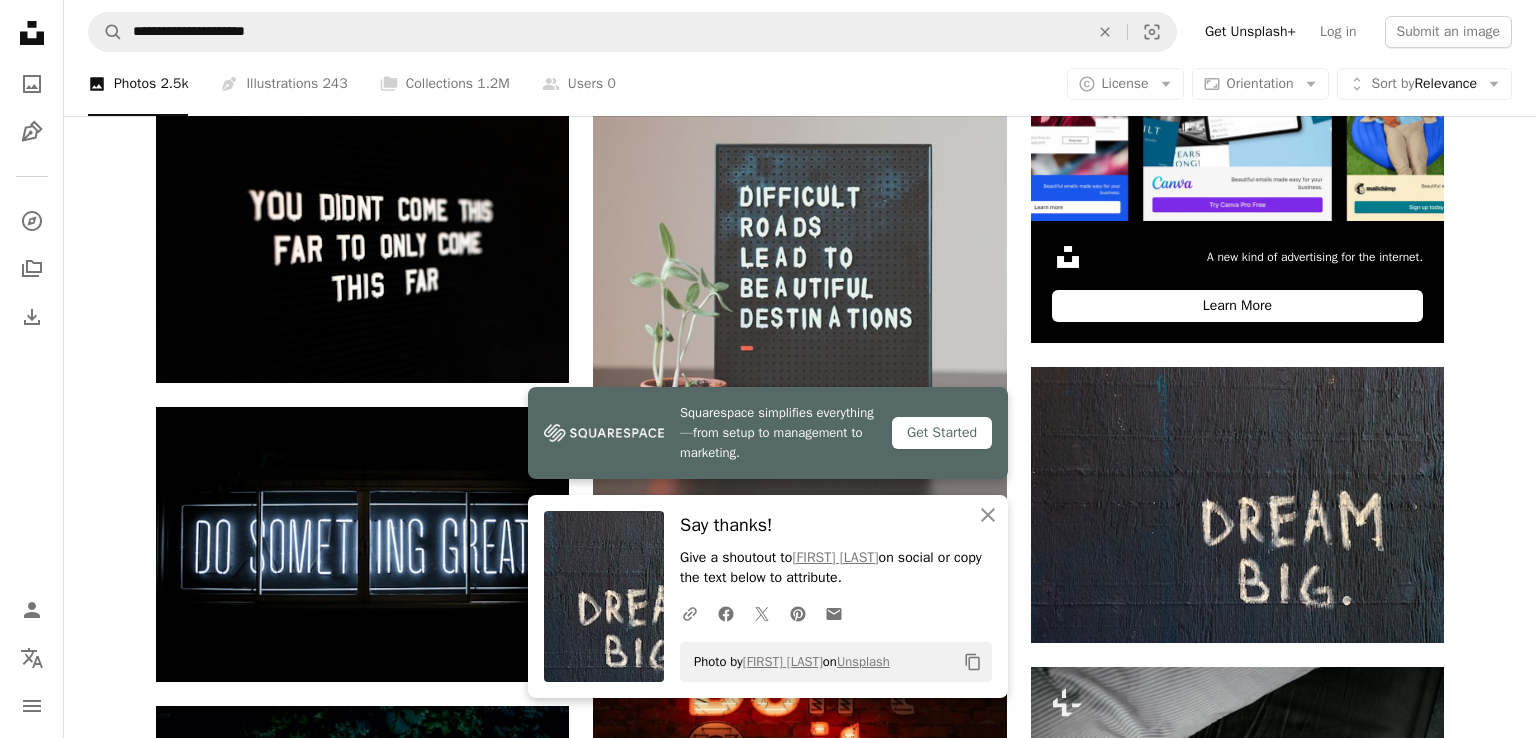 click on "An X shape Squarespace simplifies everything—from setup to management to marketing. Get Started An X shape Close Say thanks! Give a shoutout to [FIRST] [LAST] on social or copy the text below to attribute. A URL sharing icon (chains) Facebook icon X (formerly Twitter) icon Pinterest icon An envelope Photo by [FIRST] [LAST] on Unsplash
Copy content Join Unsplash Already have an account?  Login First name Last name Email Username  (only letters, numbers and underscores) Password  (min. 8 char) Join By joining, you agree to the  Terms  and  Privacy Policy ." at bounding box center [768, 3758] 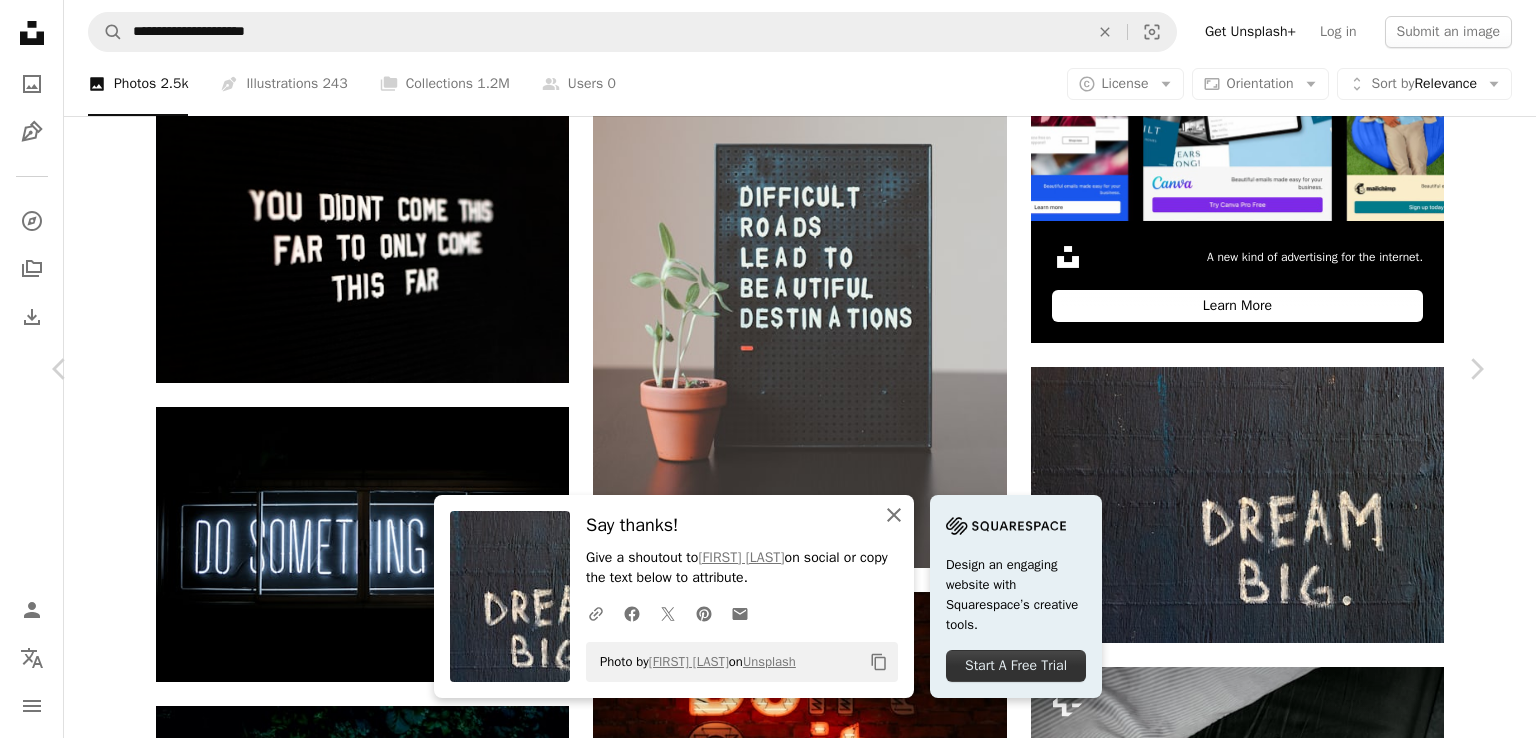 click 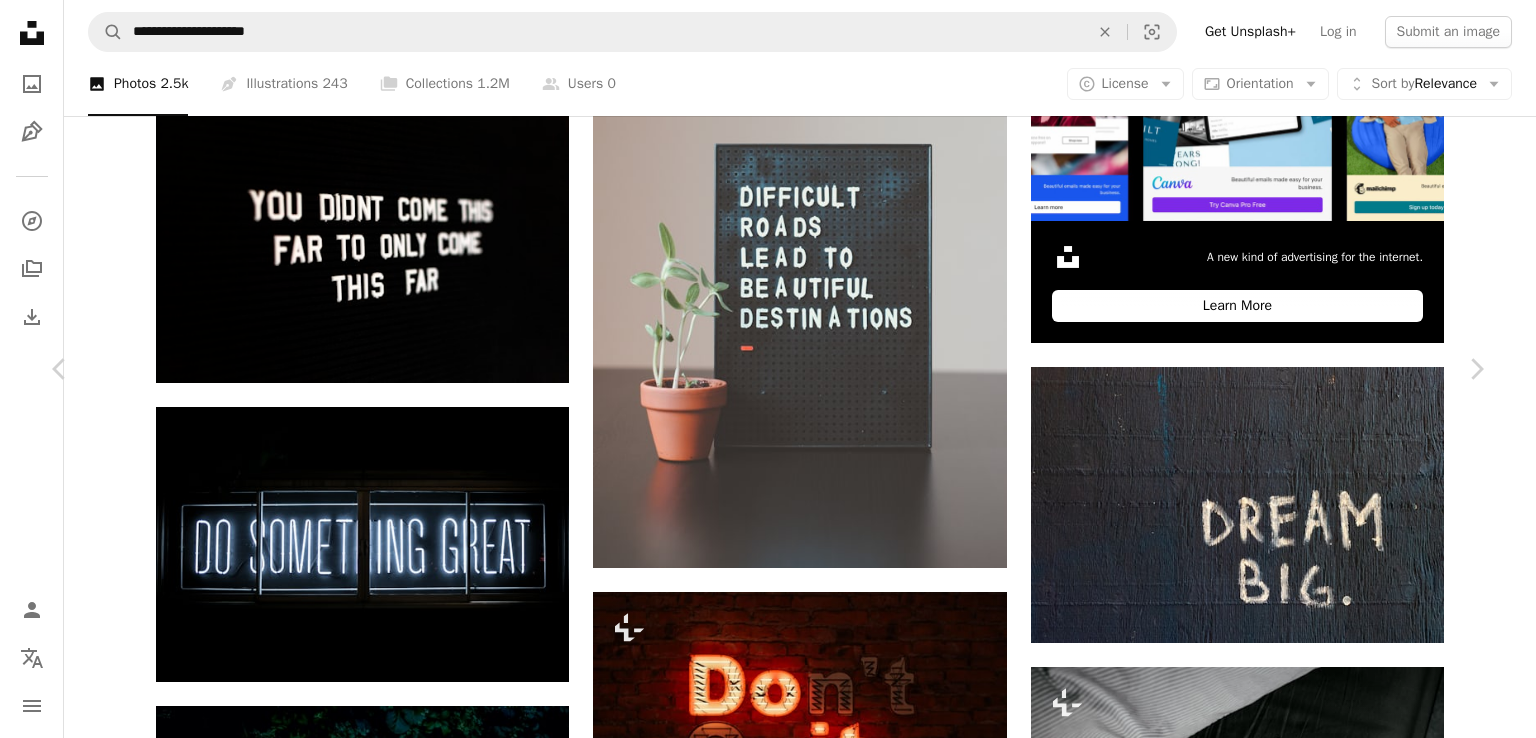 click on "An X shape" at bounding box center (20, 20) 